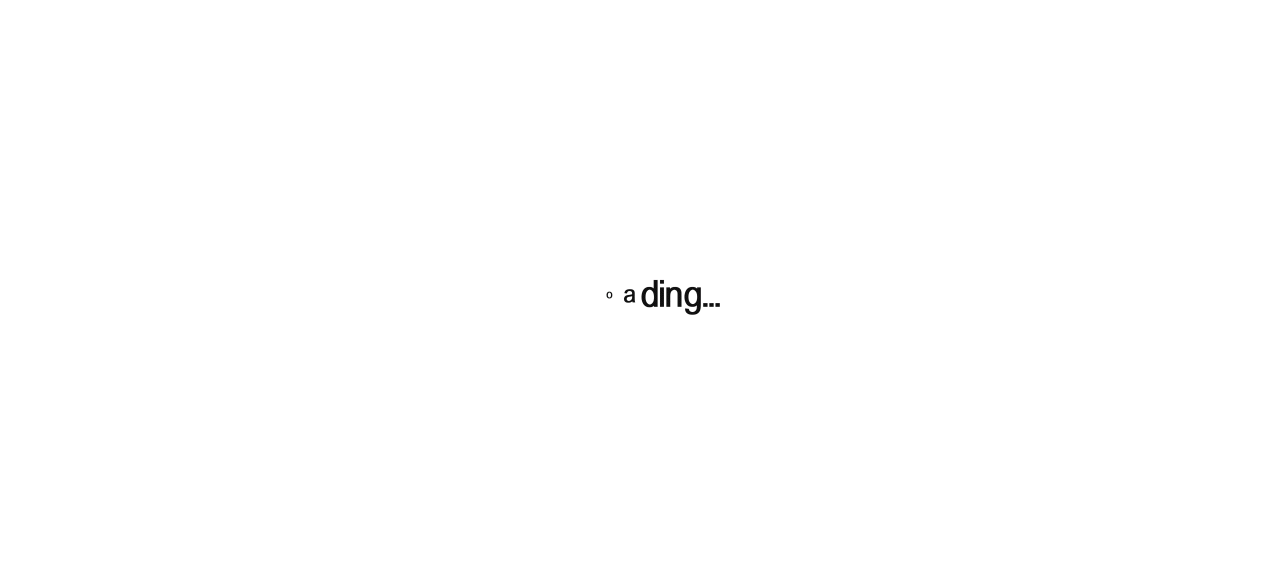 scroll, scrollTop: 0, scrollLeft: 0, axis: both 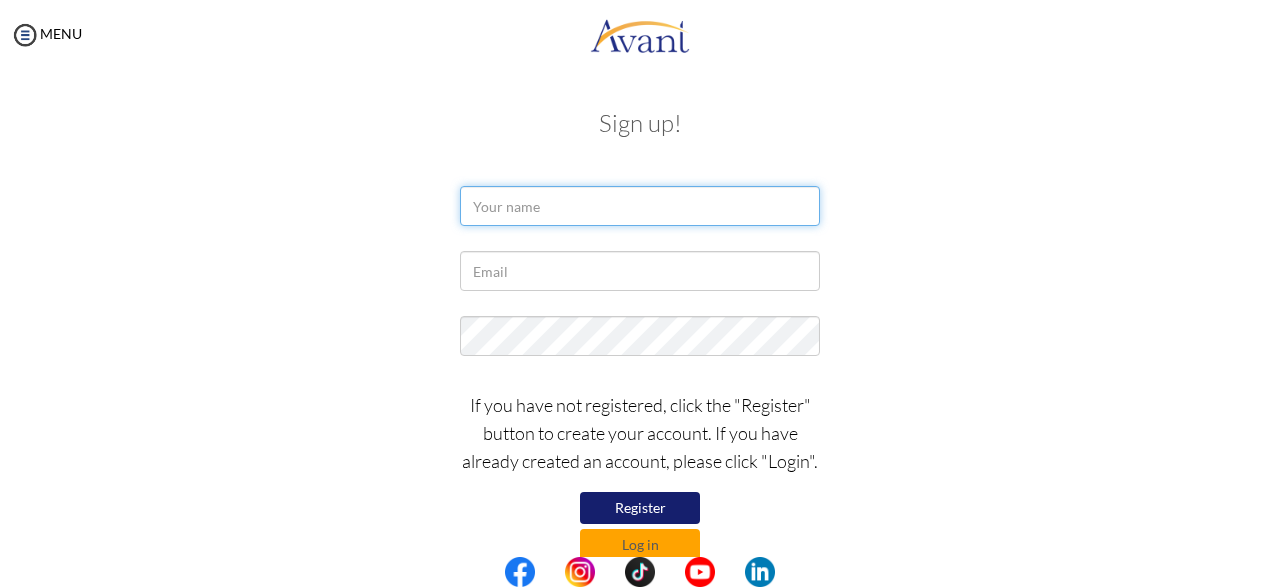 click at bounding box center [640, 206] 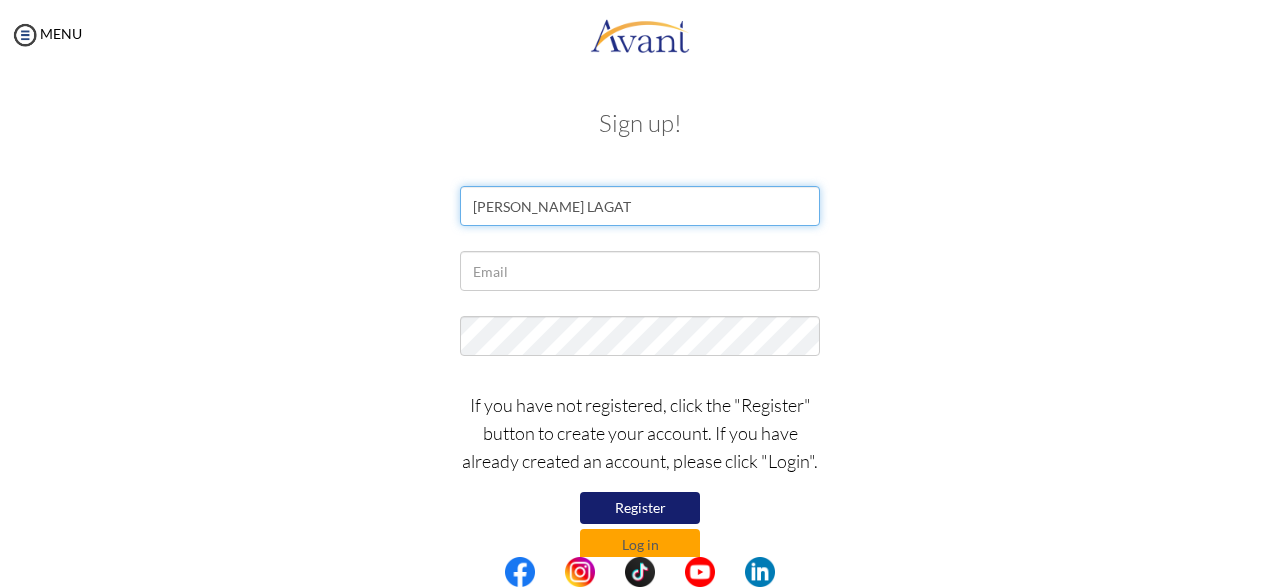 type on "[PERSON_NAME] LAGAT" 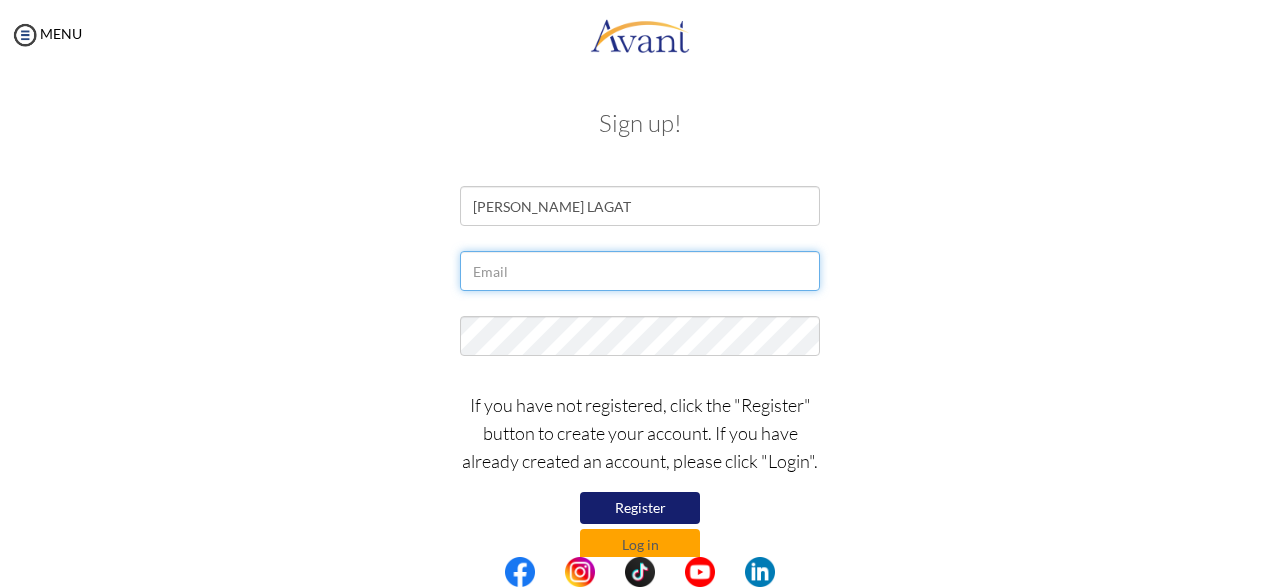 click at bounding box center (640, 271) 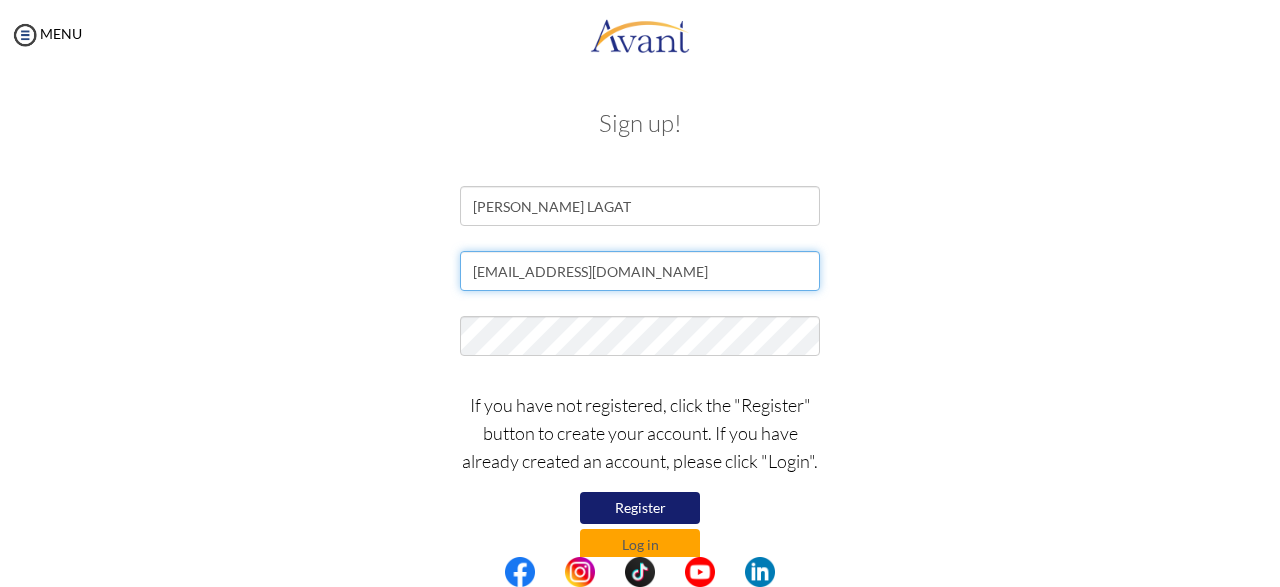 type on "Ernestkipkosgei24@gmail.com" 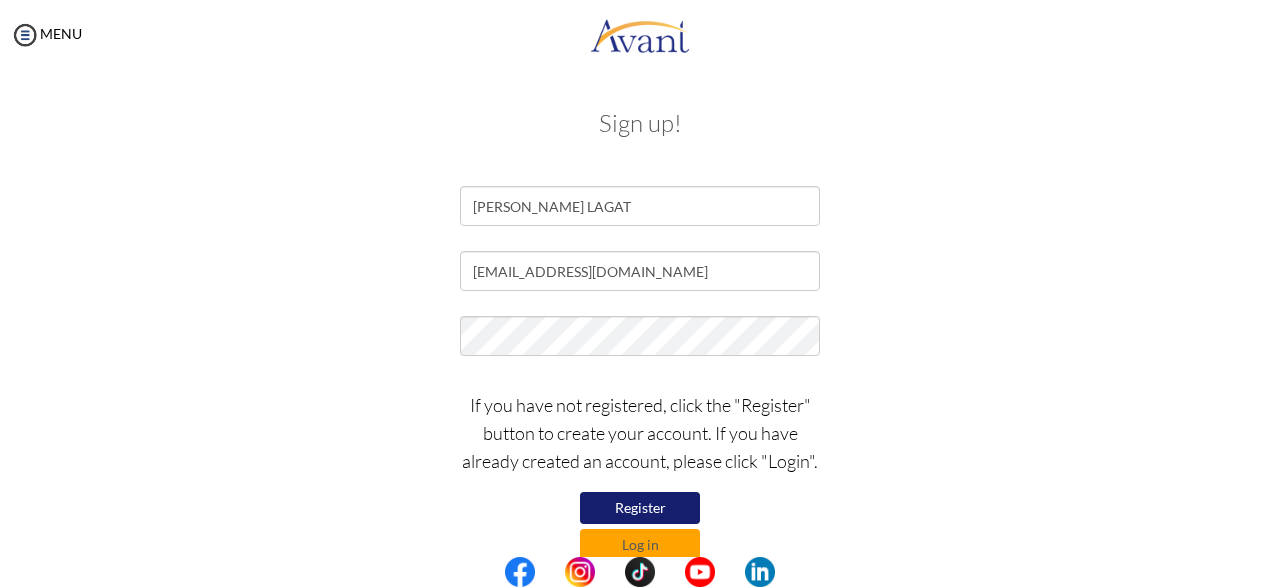 click on "Register" at bounding box center [640, 508] 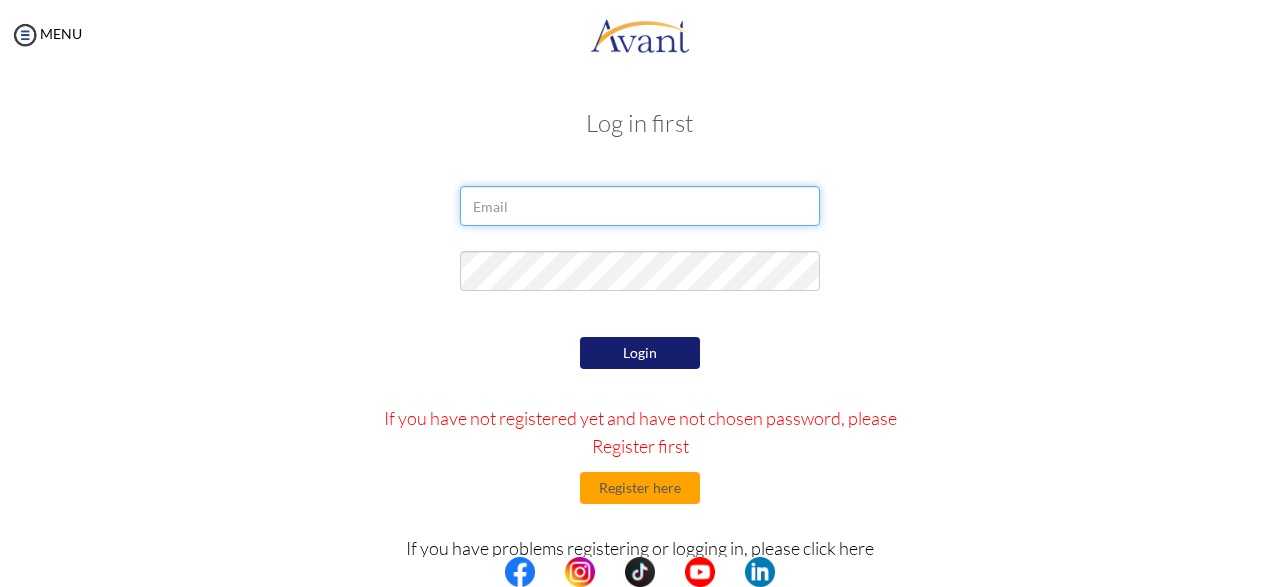 click at bounding box center [640, 206] 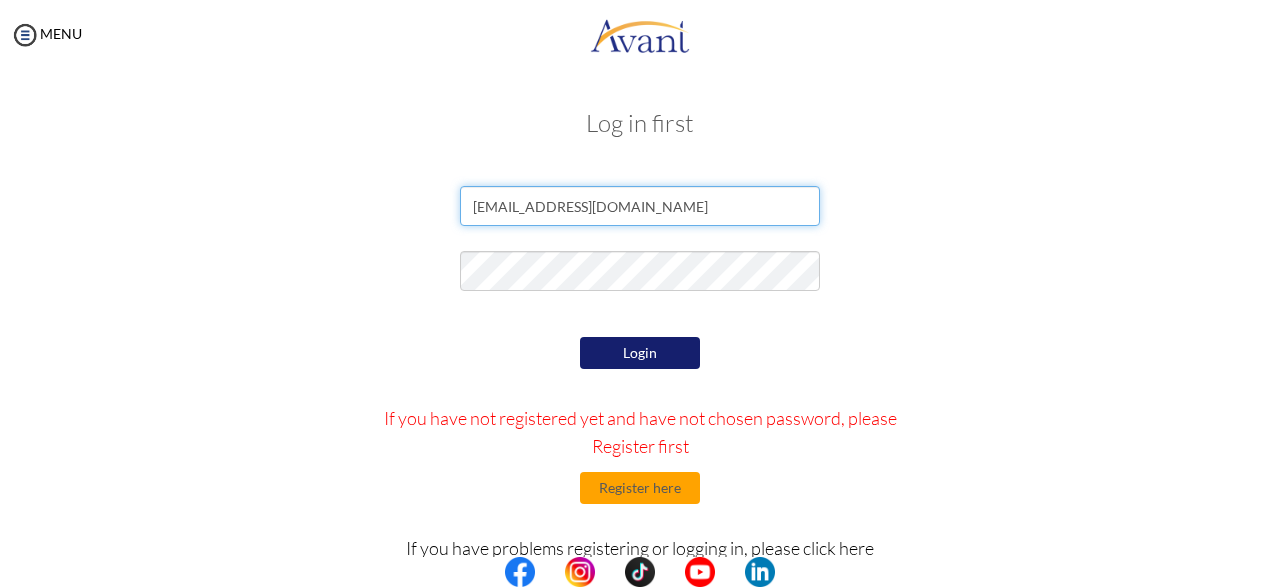 type on "[EMAIL_ADDRESS][DOMAIN_NAME]" 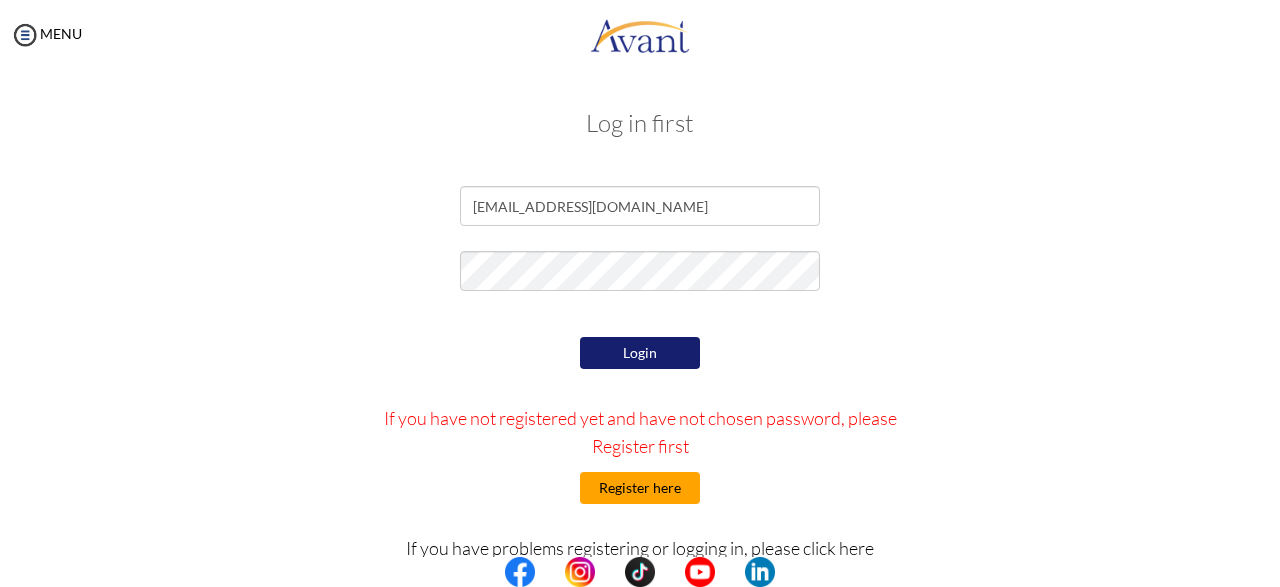 click on "Register here" at bounding box center [640, 488] 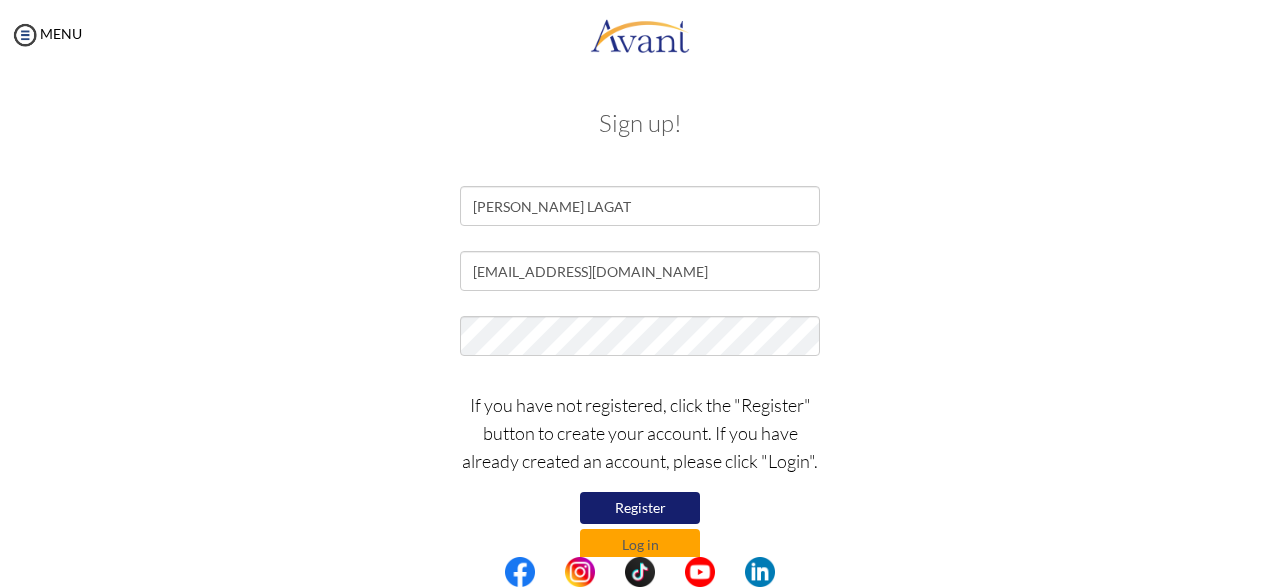 click on "Register" at bounding box center (640, 508) 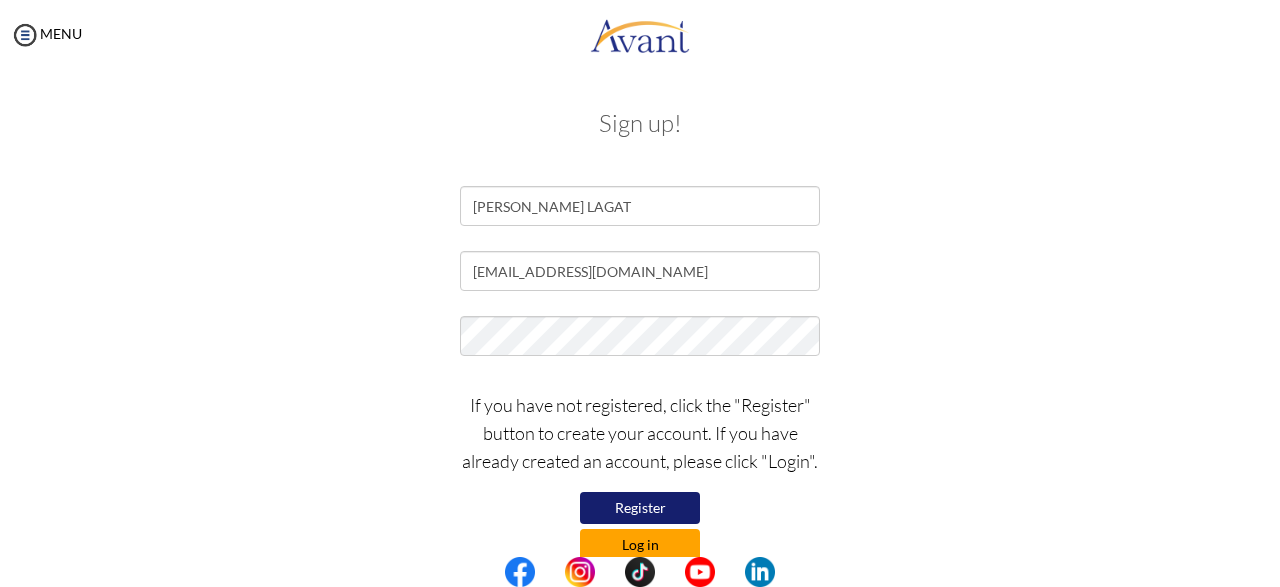 click on "Log in" at bounding box center (640, 545) 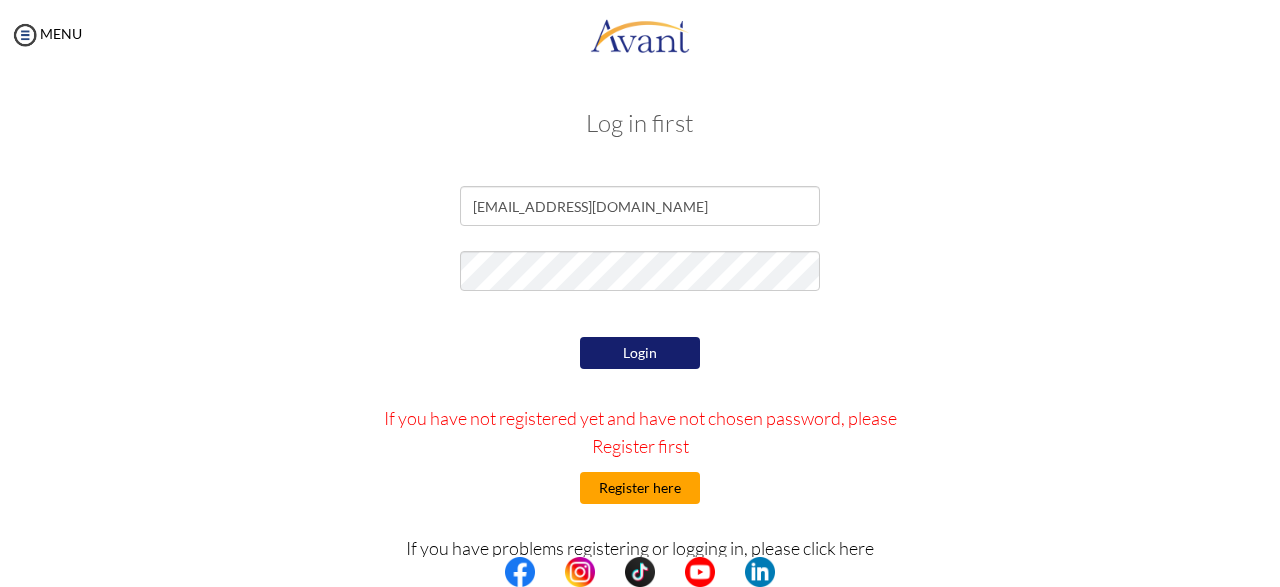 click on "Register here" at bounding box center (640, 488) 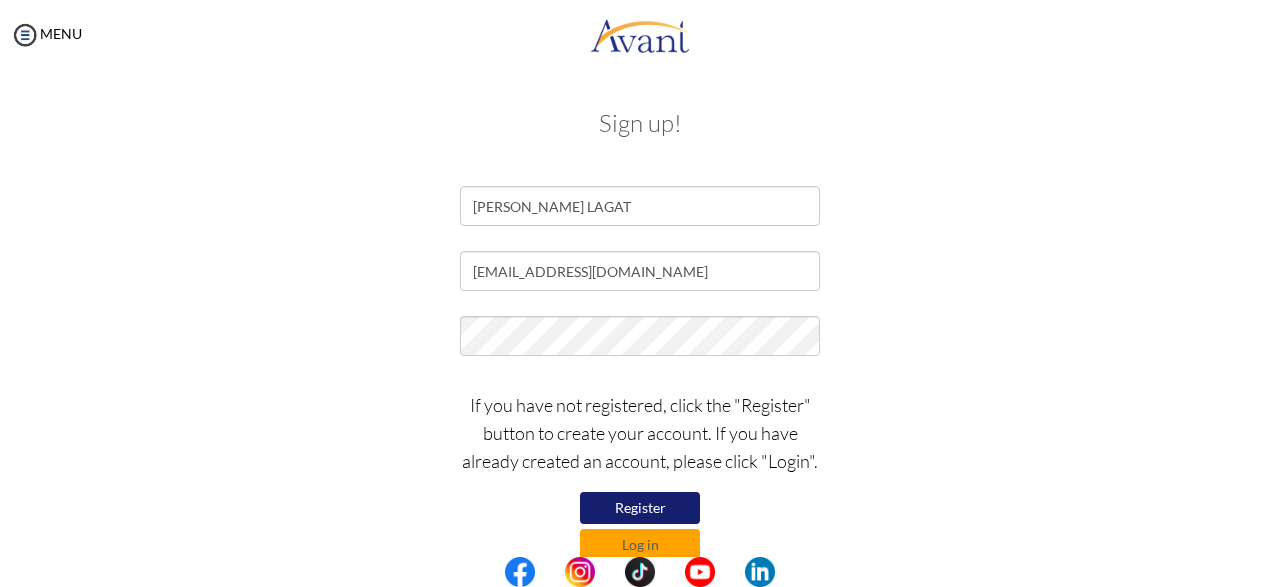 click on "Register" at bounding box center [640, 508] 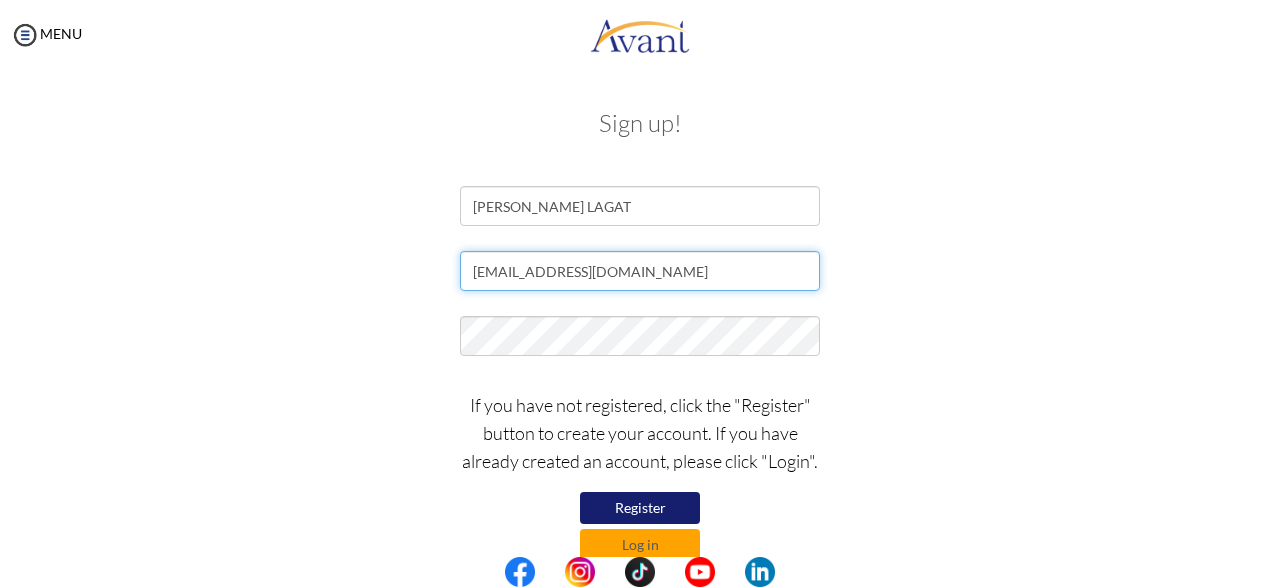 click on "Ernestkipkosgei24@gmail.com" at bounding box center [640, 271] 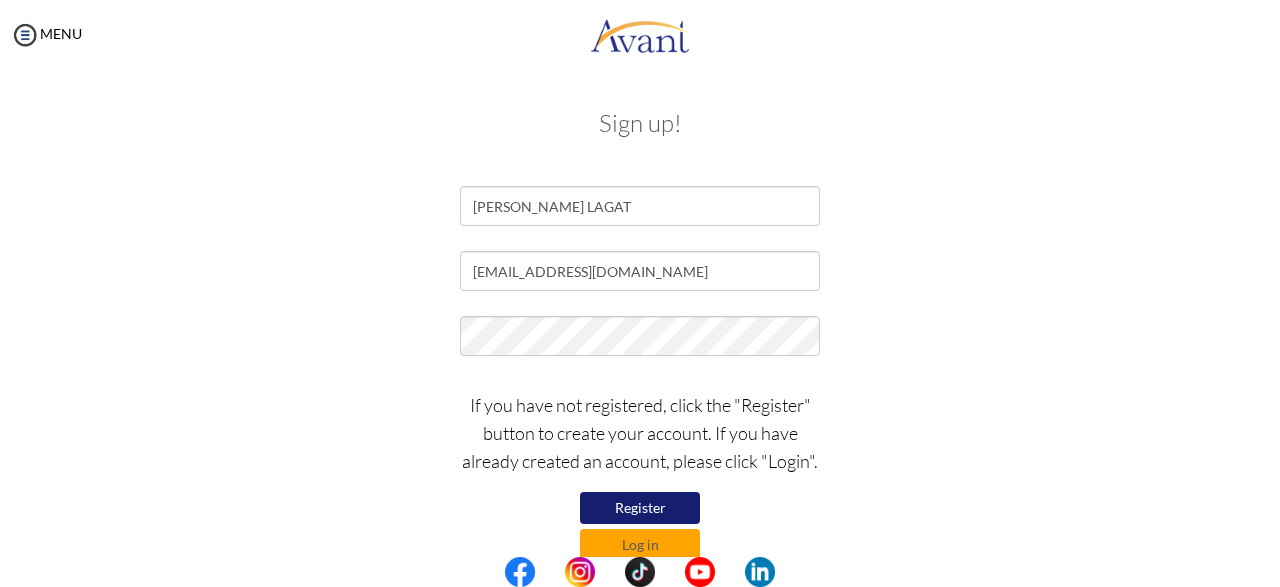 click on "Register" at bounding box center (640, 508) 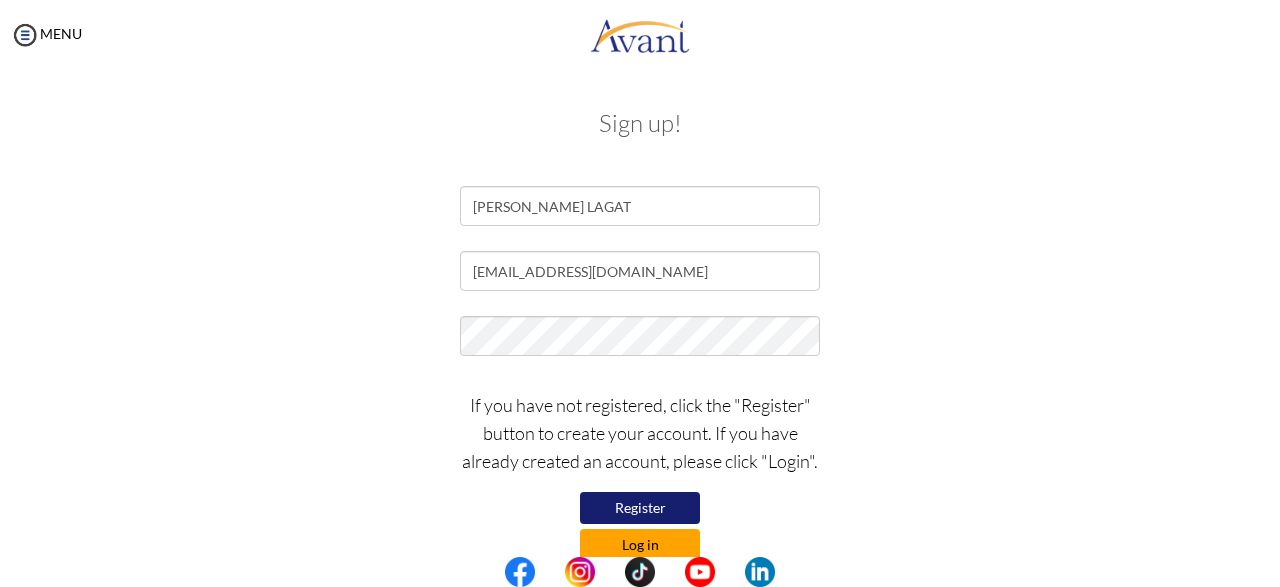 click on "Log in" at bounding box center (640, 545) 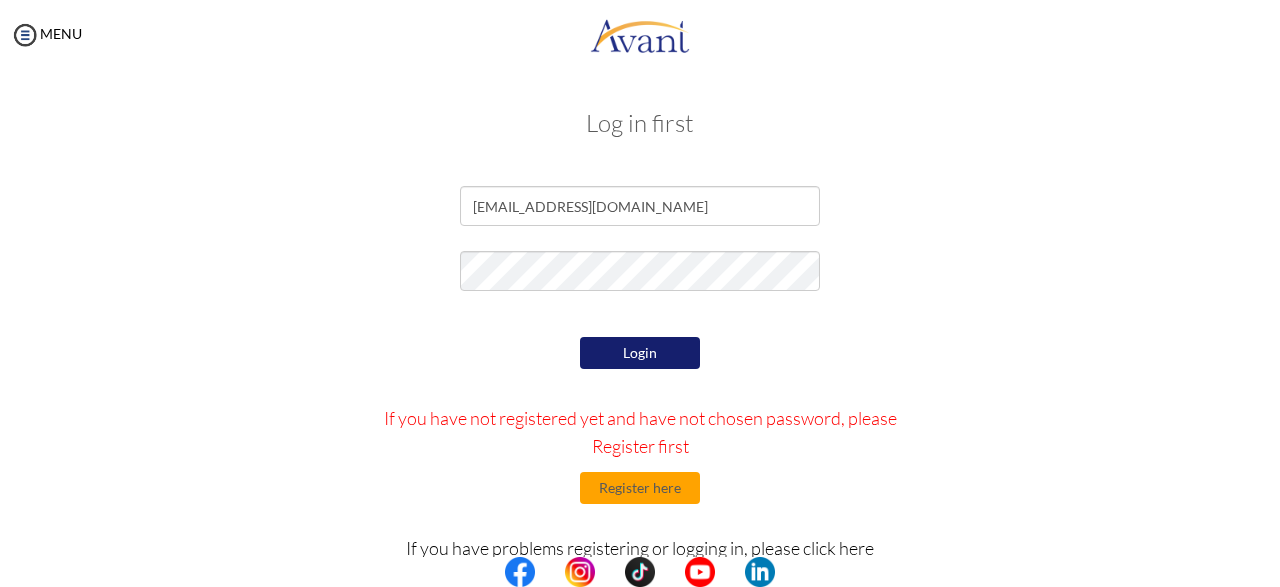 click on "Login" at bounding box center (640, 353) 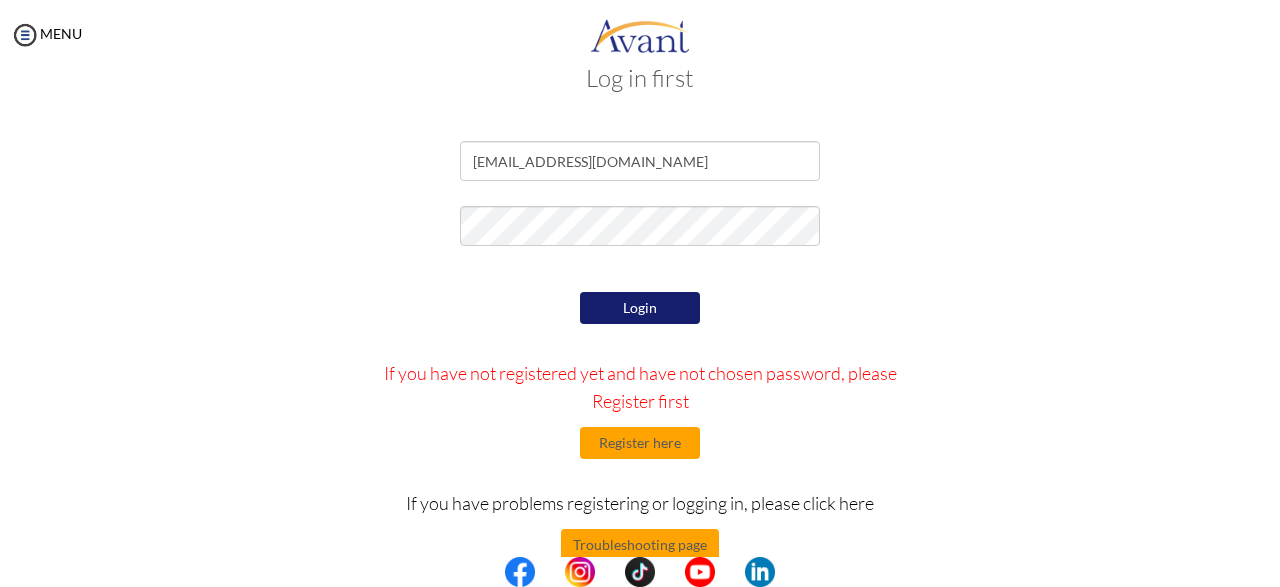 scroll, scrollTop: 50, scrollLeft: 0, axis: vertical 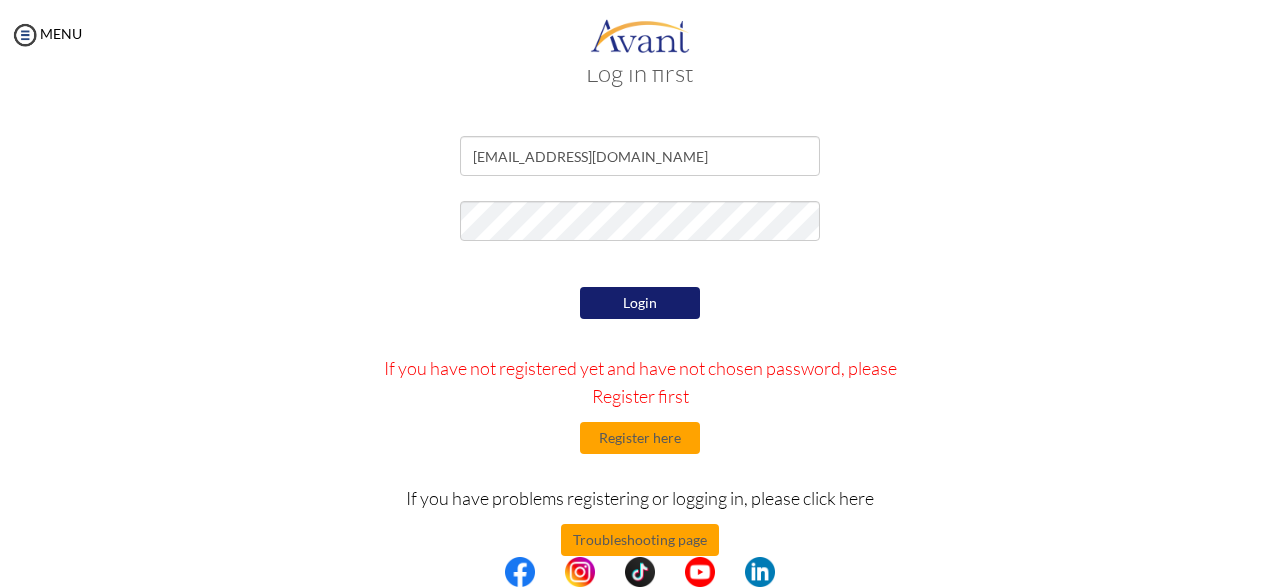 click on "Login" at bounding box center (640, 303) 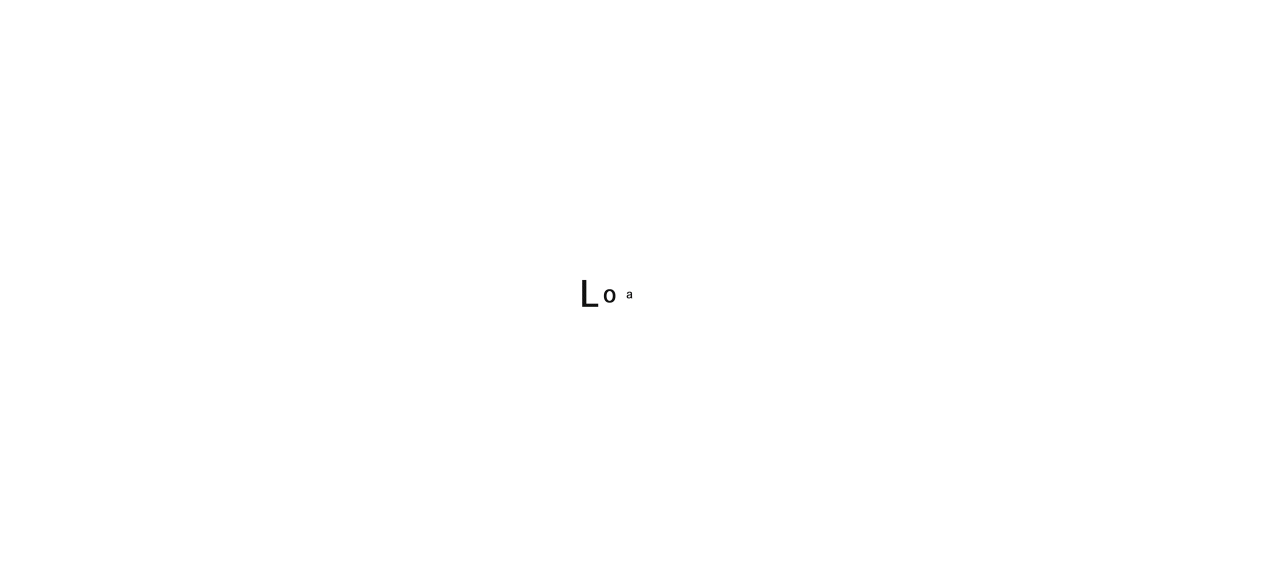 scroll, scrollTop: 0, scrollLeft: 0, axis: both 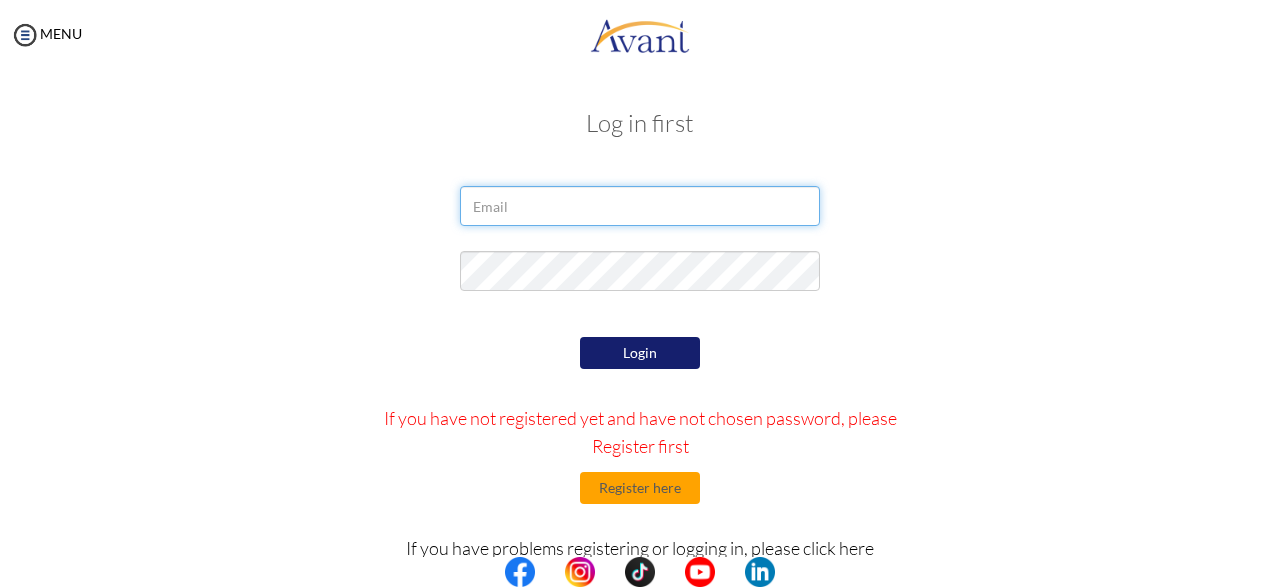 click at bounding box center [640, 206] 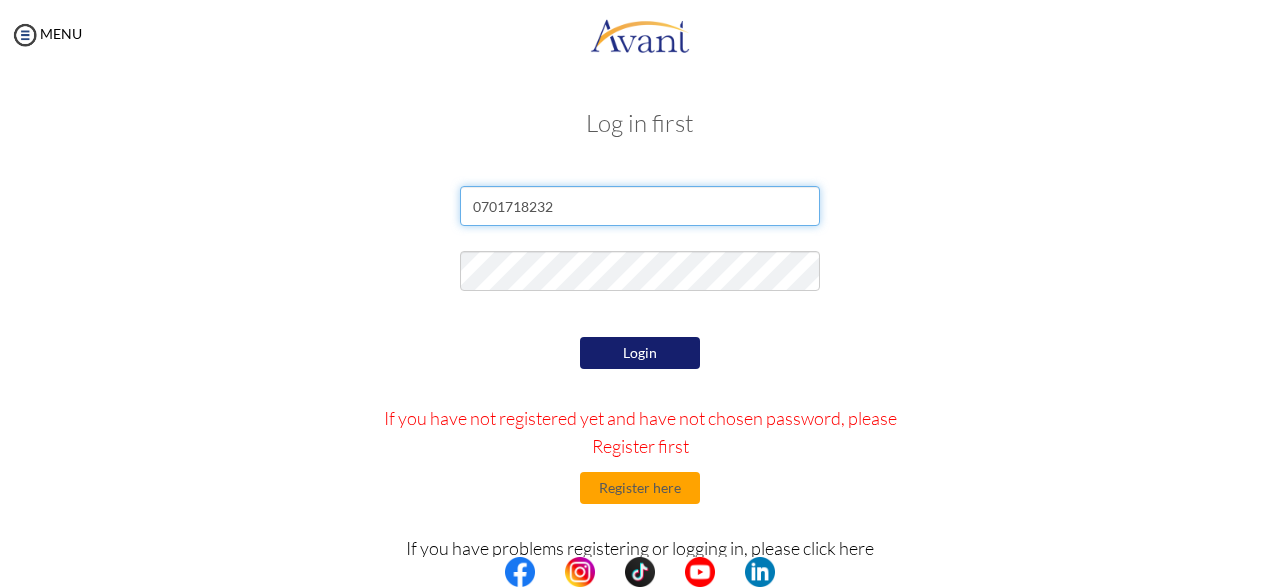 click on "0701718232" at bounding box center [640, 206] 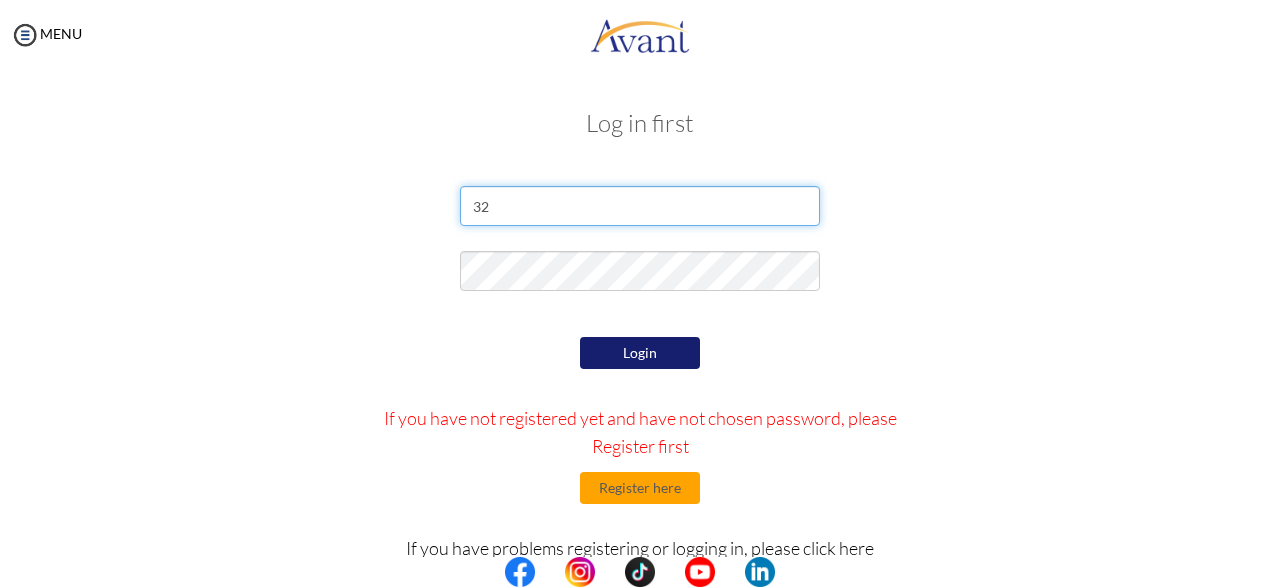 click on "32" at bounding box center [640, 206] 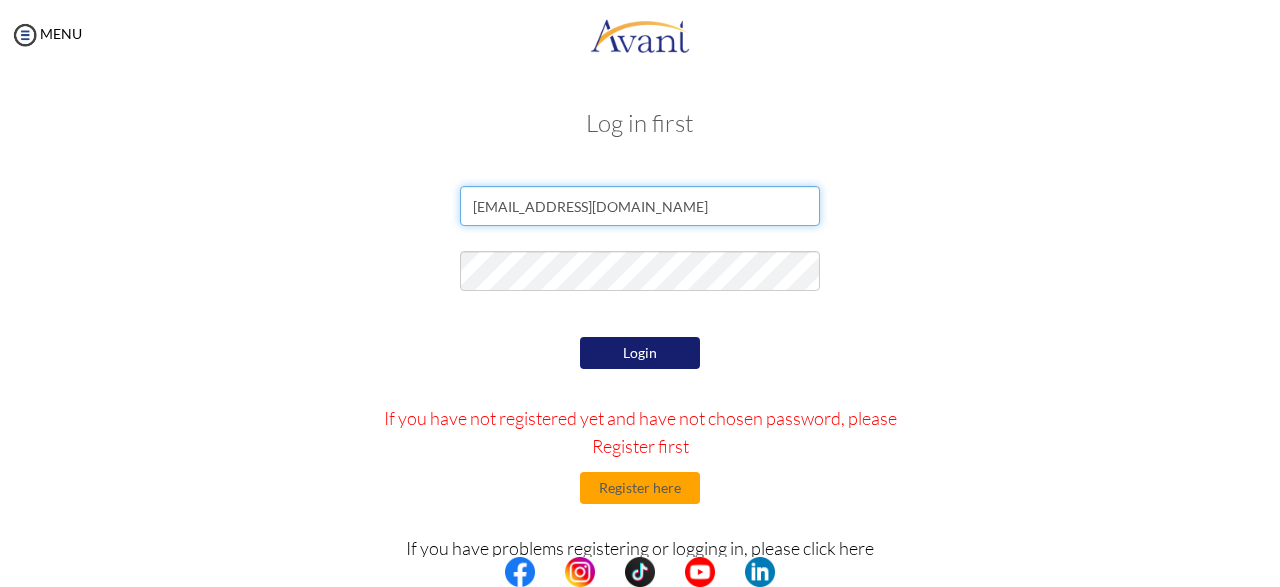click on "[EMAIL_ADDRESS][DOMAIN_NAME]" at bounding box center (640, 206) 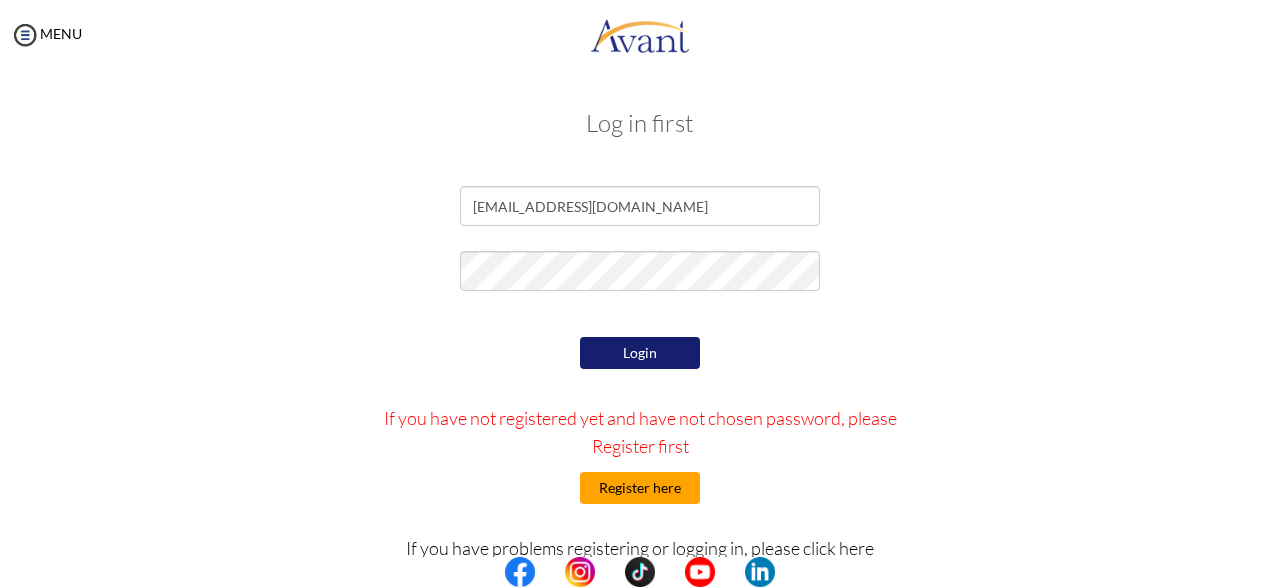 click on "Register here" at bounding box center (640, 488) 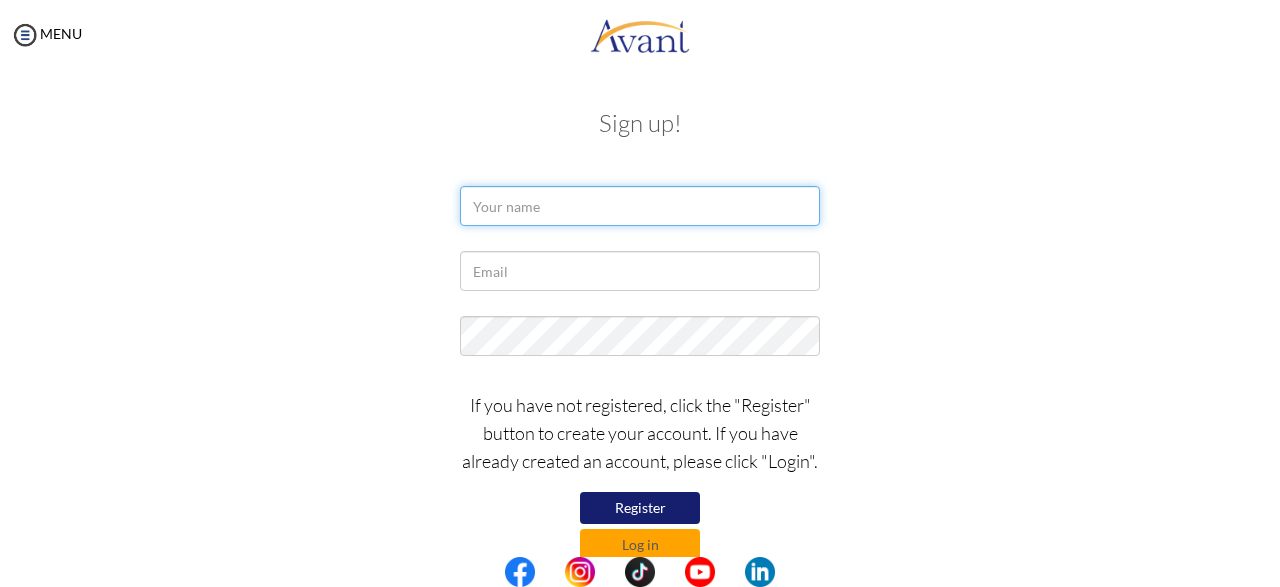 click at bounding box center [640, 206] 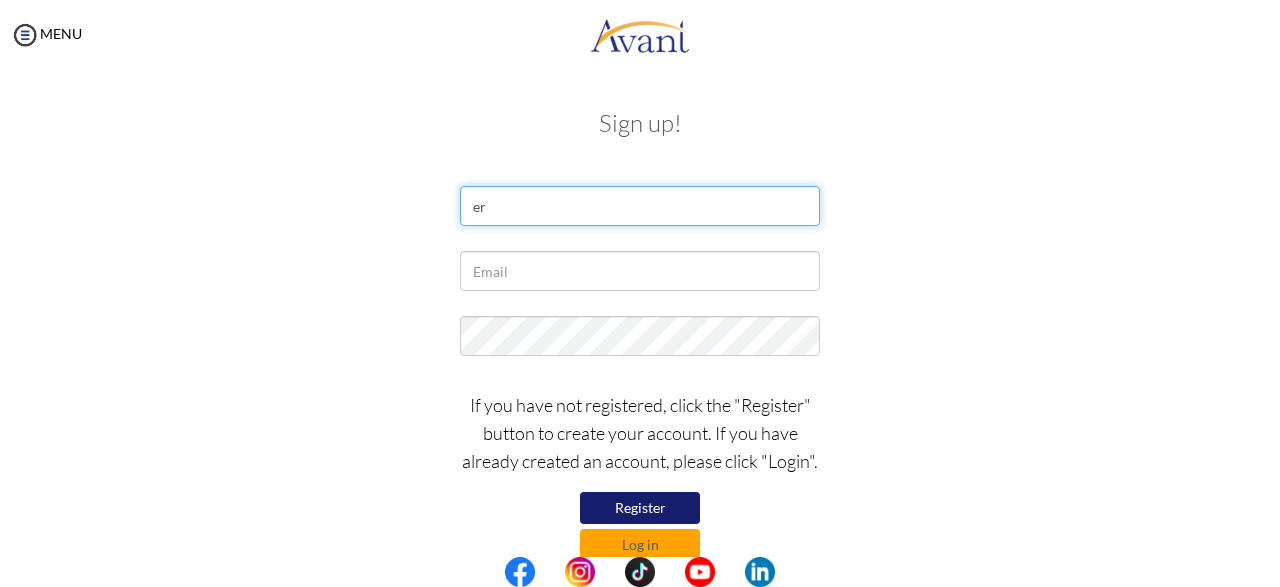 type on "e" 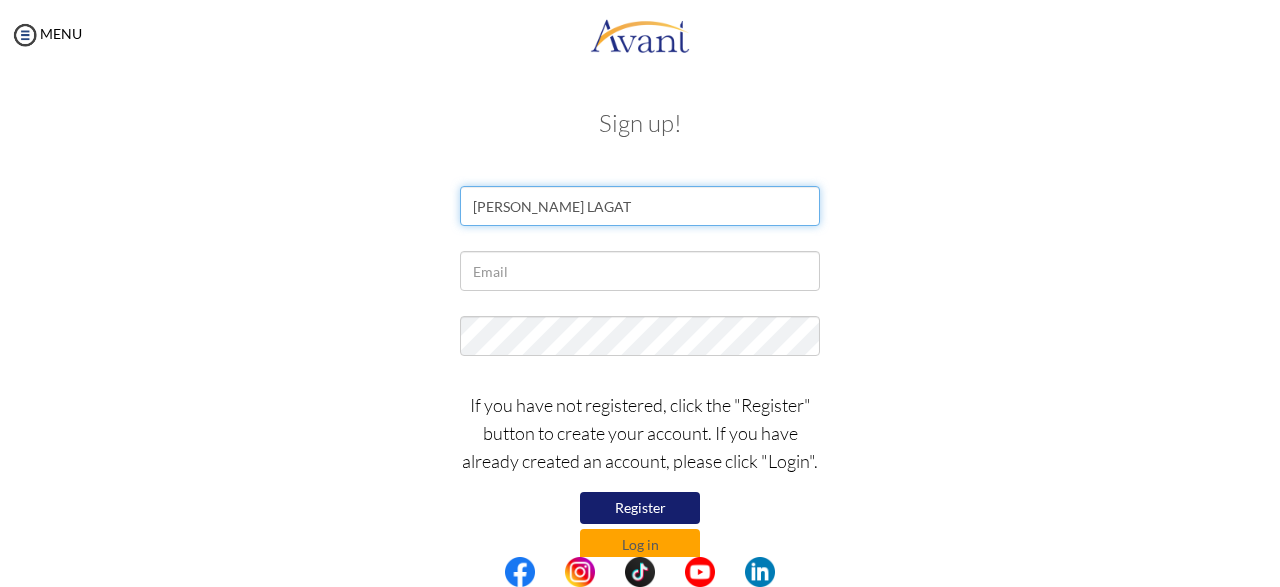 type on "[PERSON_NAME] LAGAT" 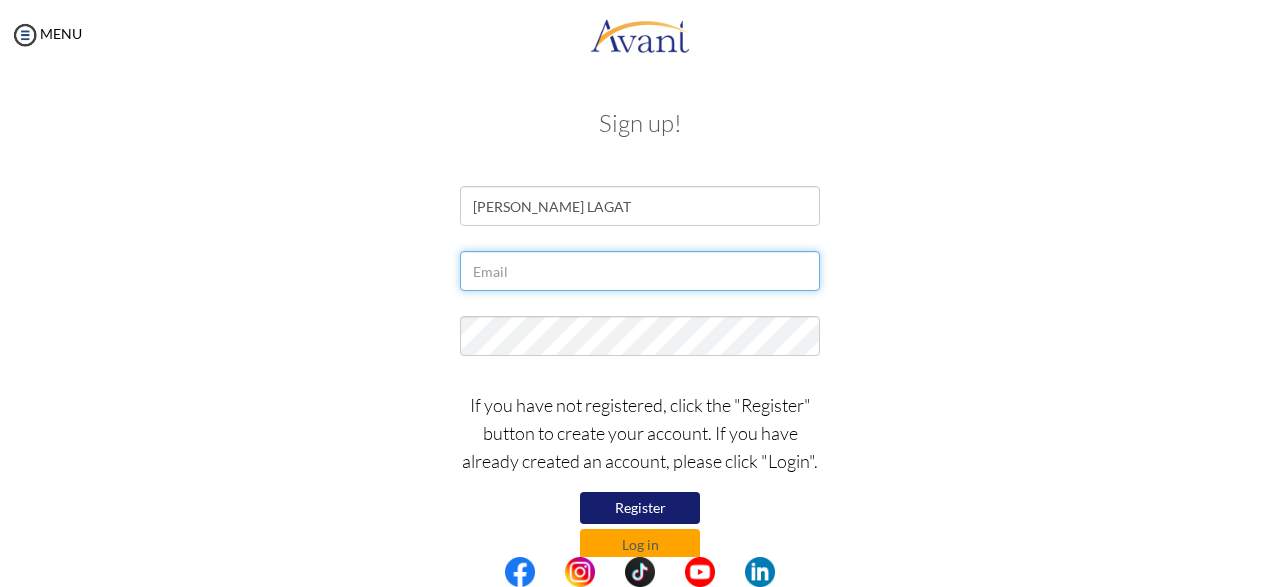 click at bounding box center [640, 271] 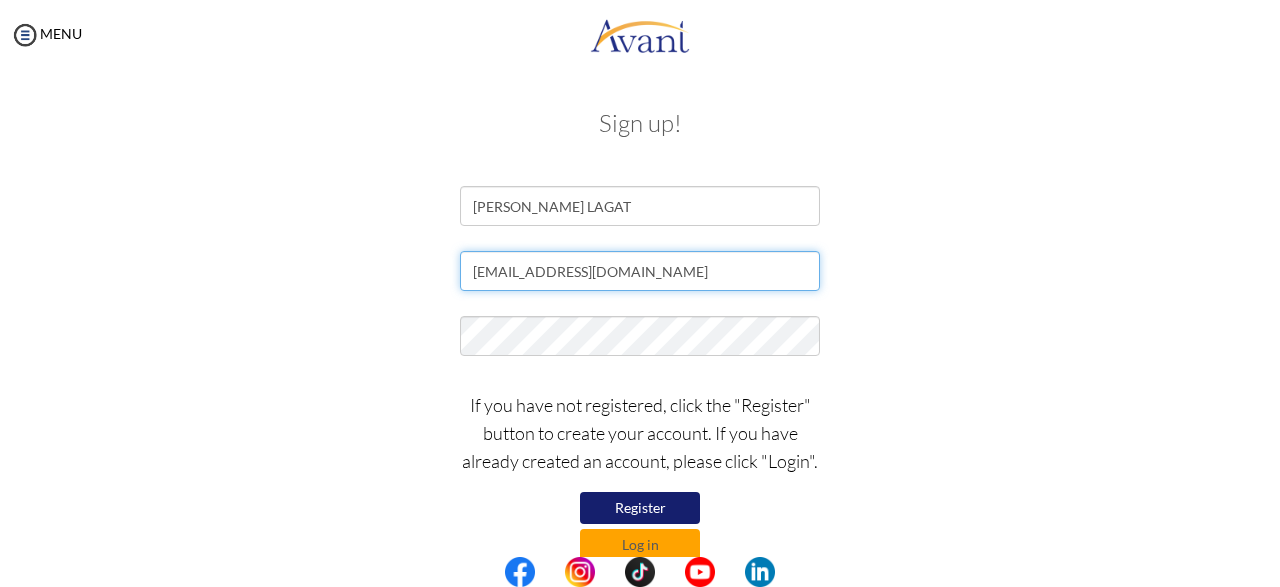 type on "[EMAIL_ADDRESS][DOMAIN_NAME]" 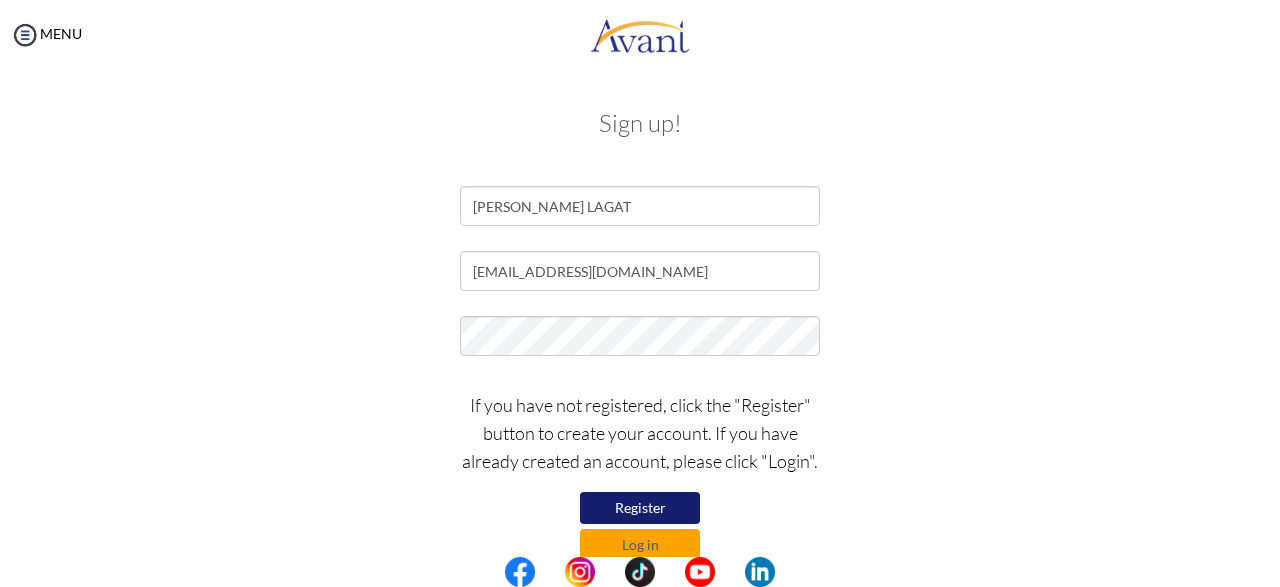click on "Register" at bounding box center (640, 508) 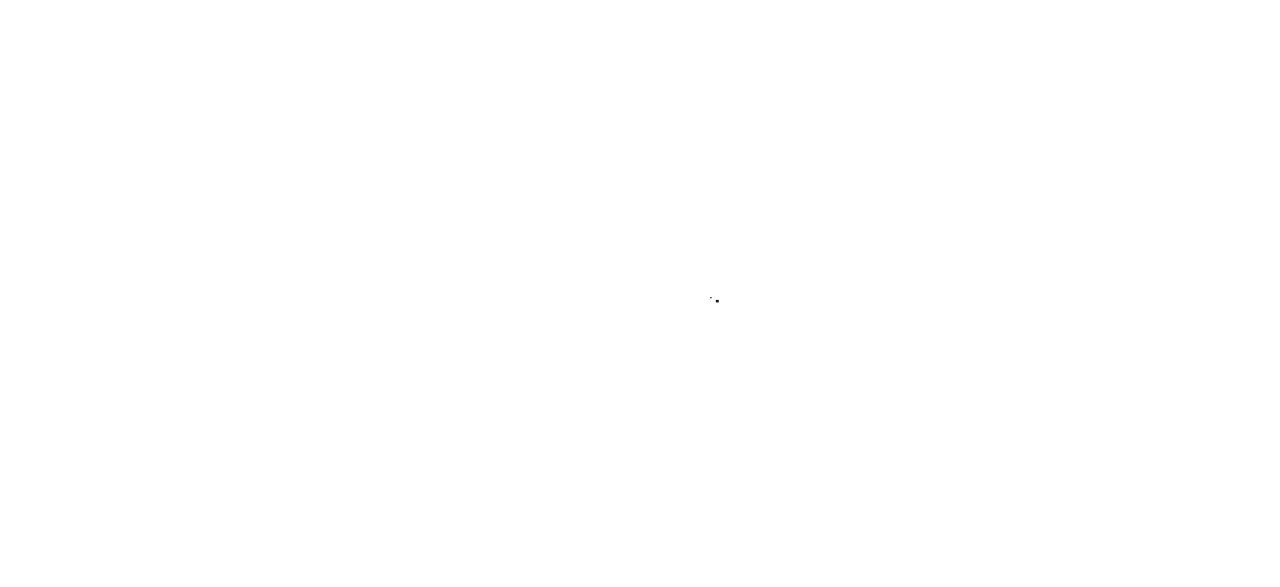 scroll, scrollTop: 0, scrollLeft: 0, axis: both 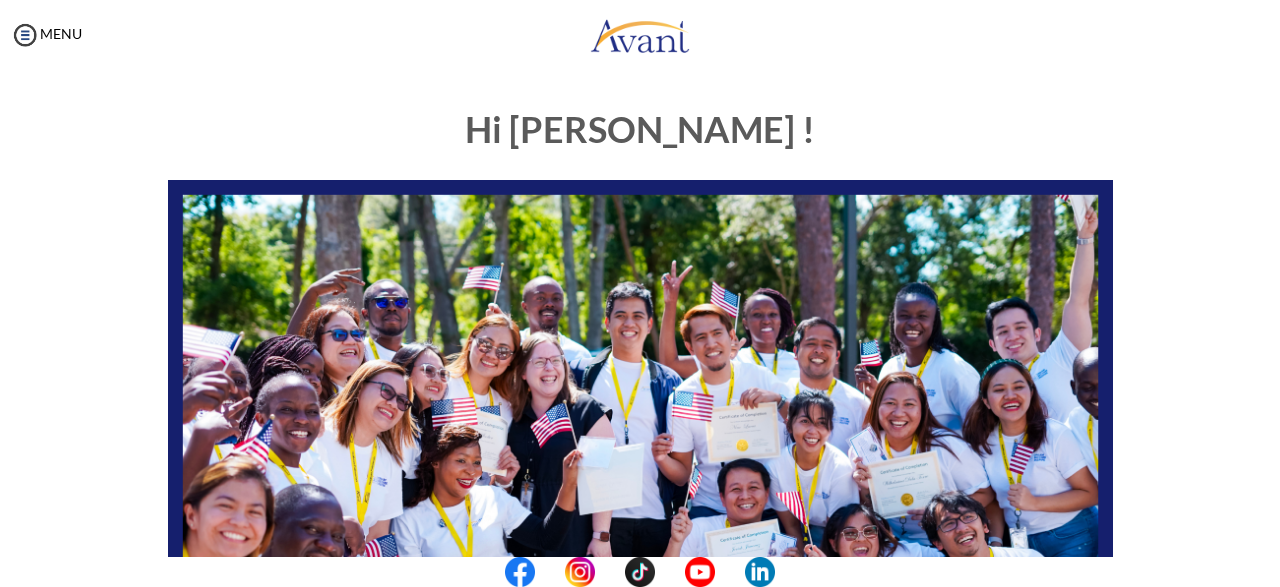 click at bounding box center [640, 446] 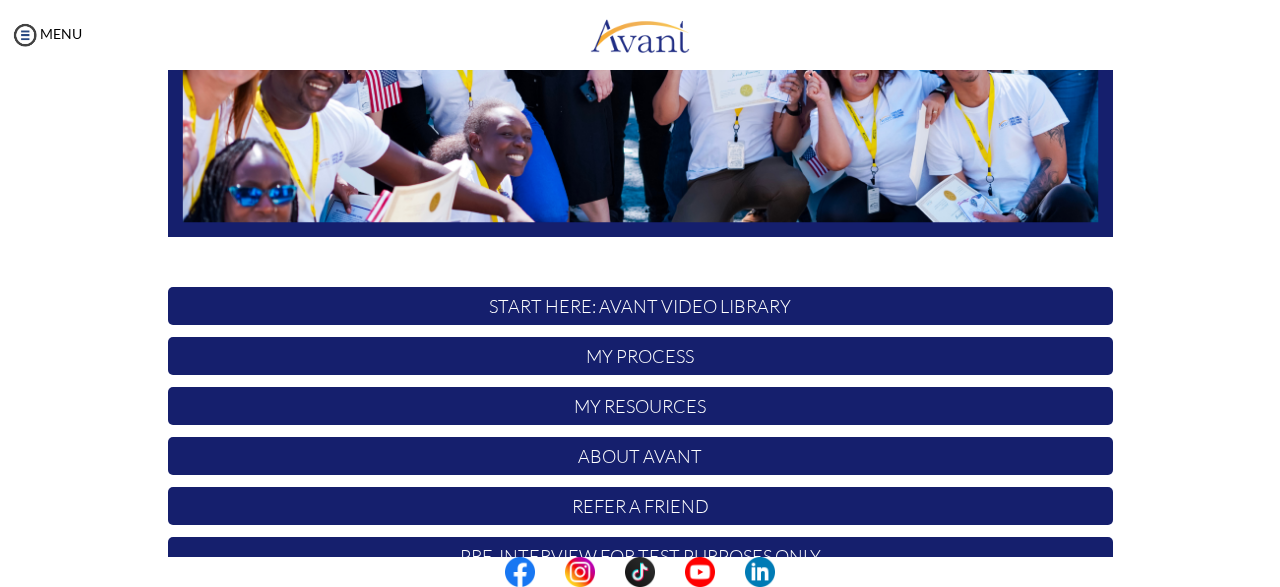 scroll, scrollTop: 524, scrollLeft: 0, axis: vertical 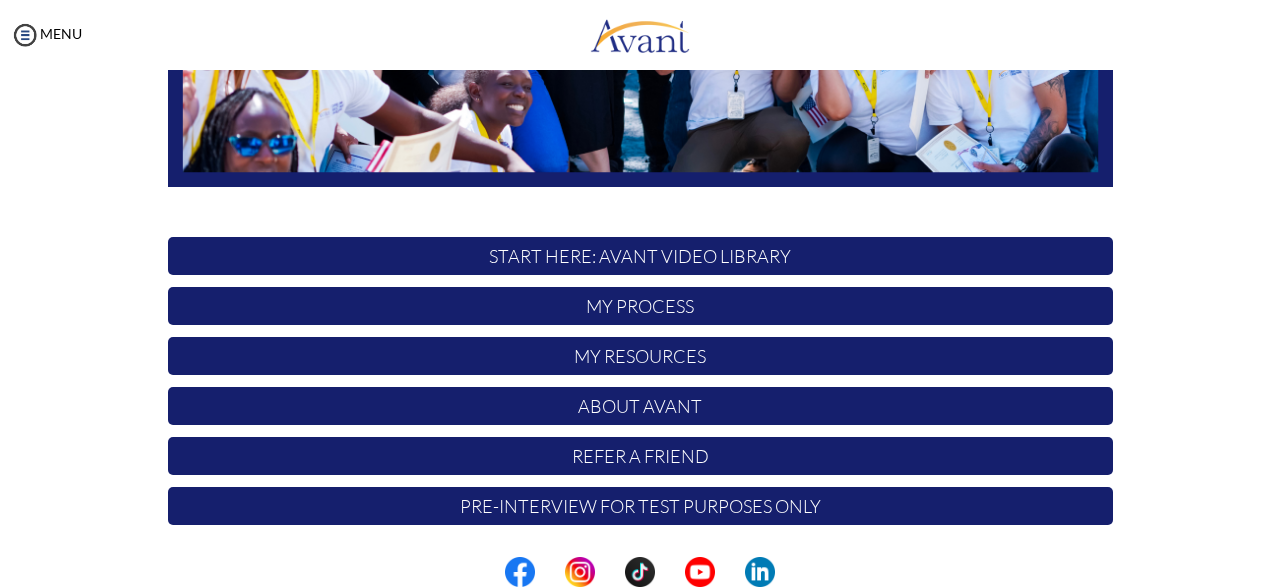click on "START HERE: Avant Video Library" at bounding box center (640, 256) 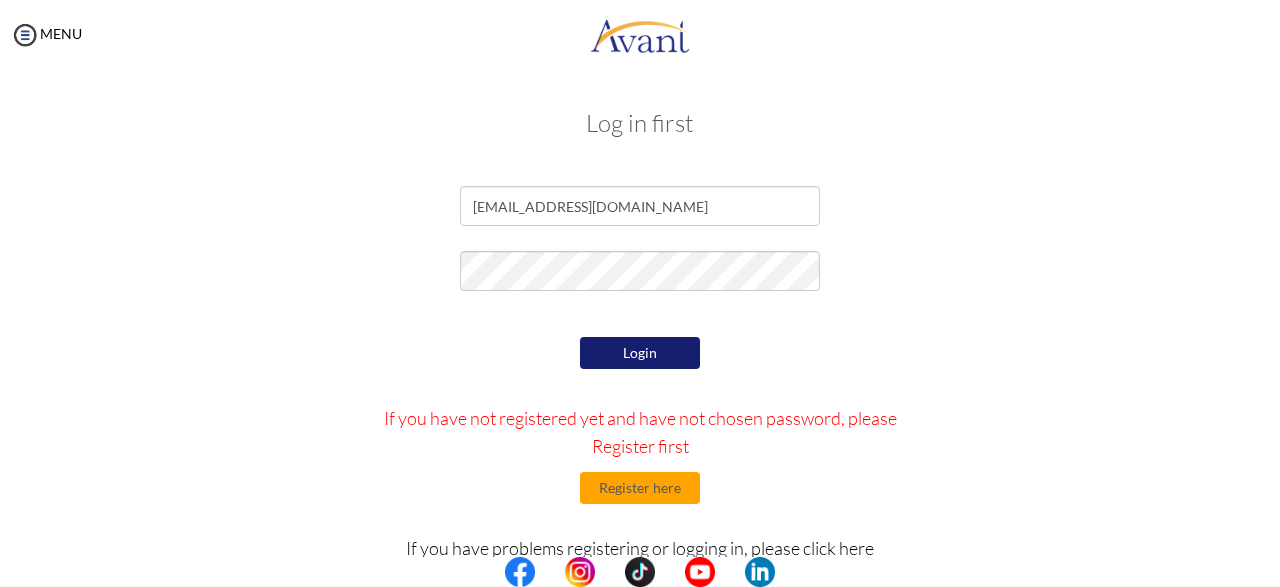 click on "Login" at bounding box center [640, 353] 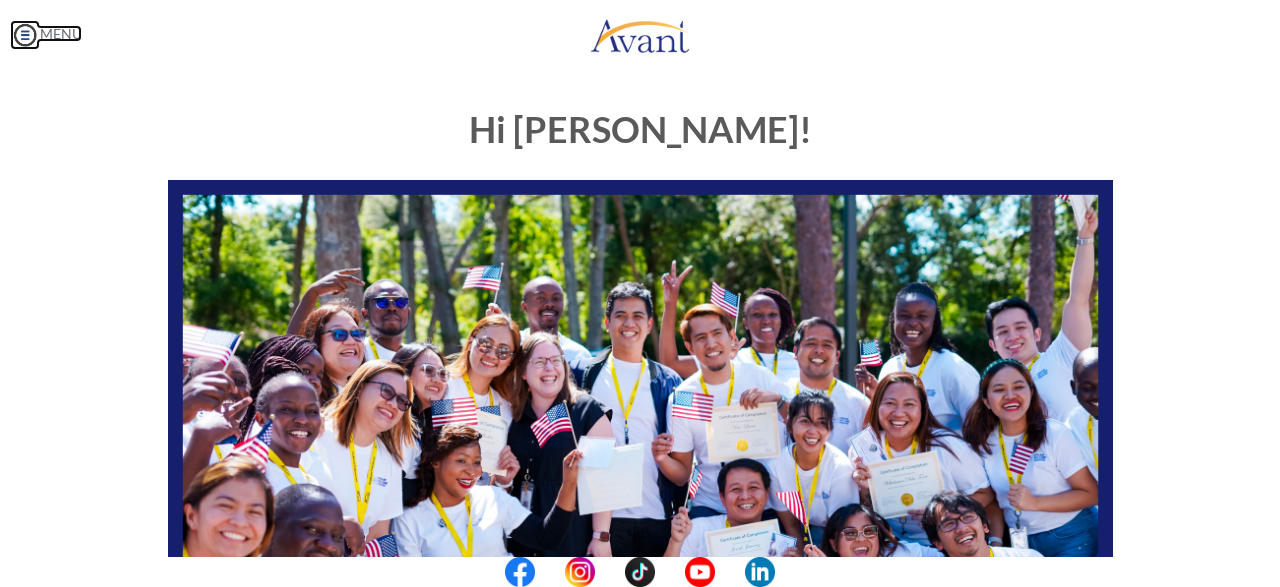 click at bounding box center (25, 35) 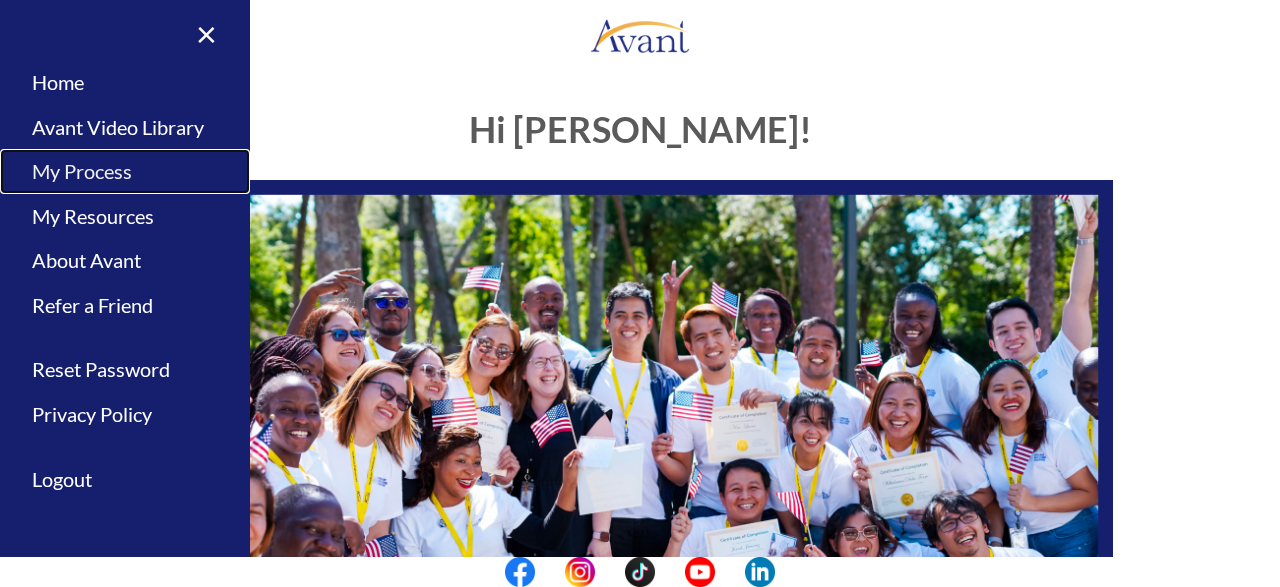 click on "My Process" at bounding box center (125, 171) 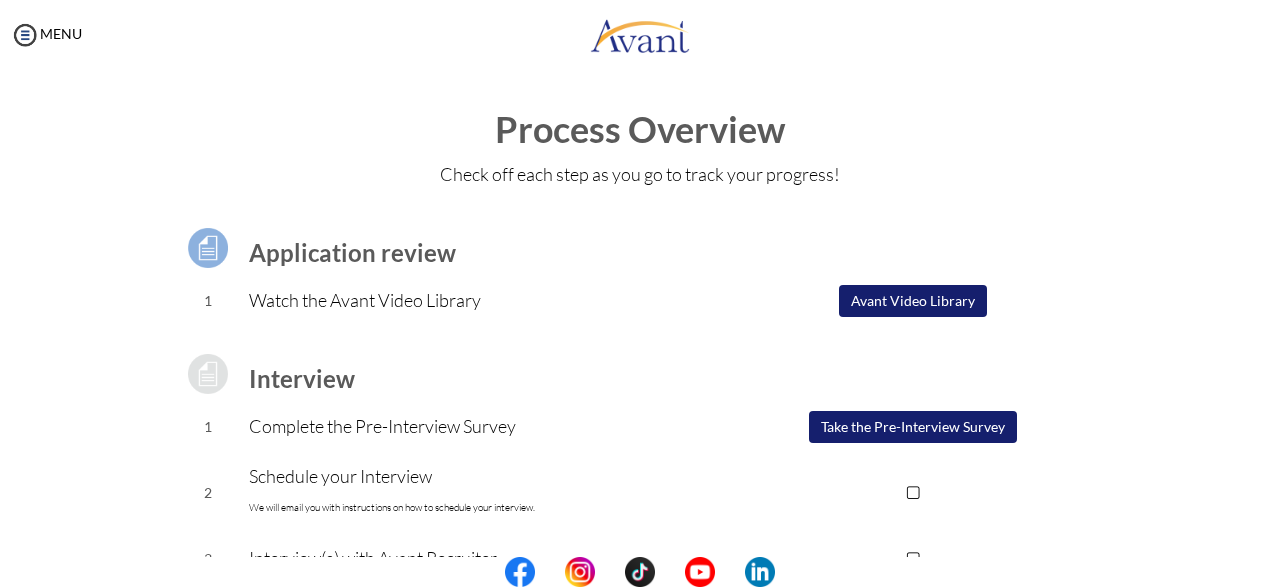 click on "Watch the Avant Video Library" at bounding box center (481, 301) 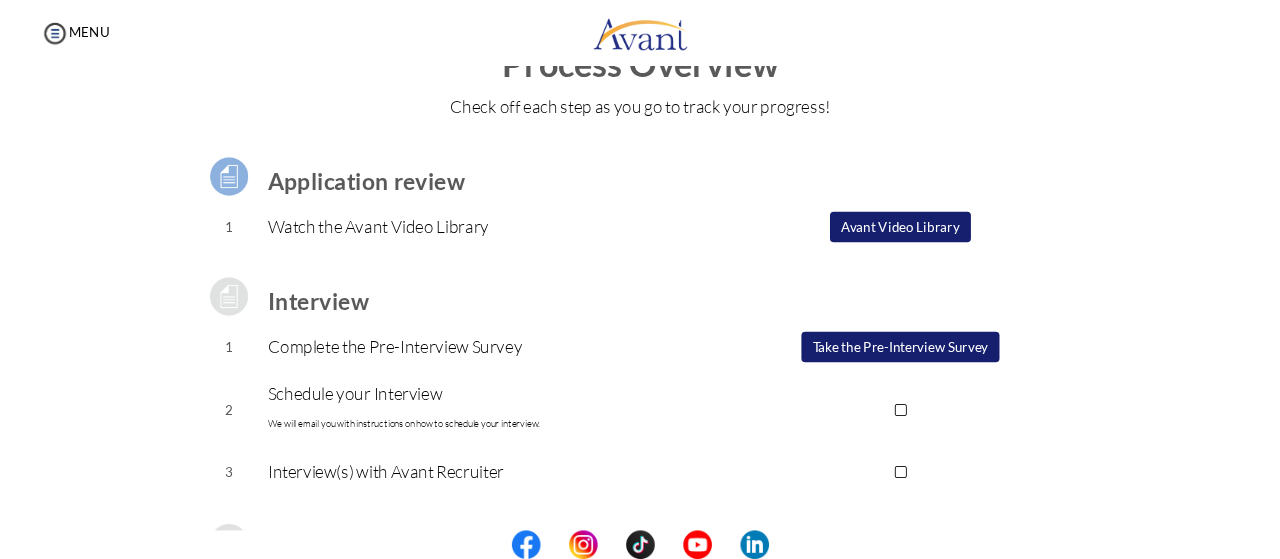 scroll, scrollTop: 0, scrollLeft: 0, axis: both 